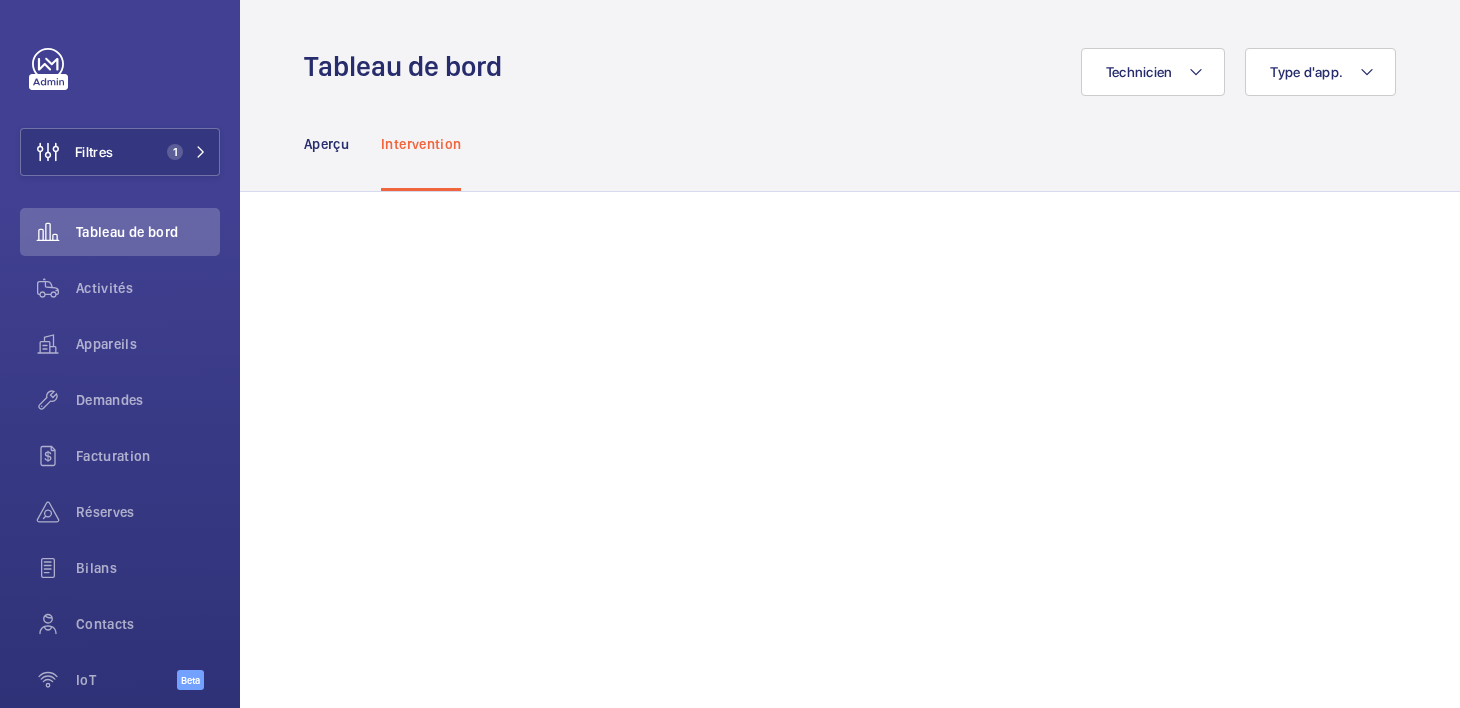 scroll, scrollTop: 0, scrollLeft: 0, axis: both 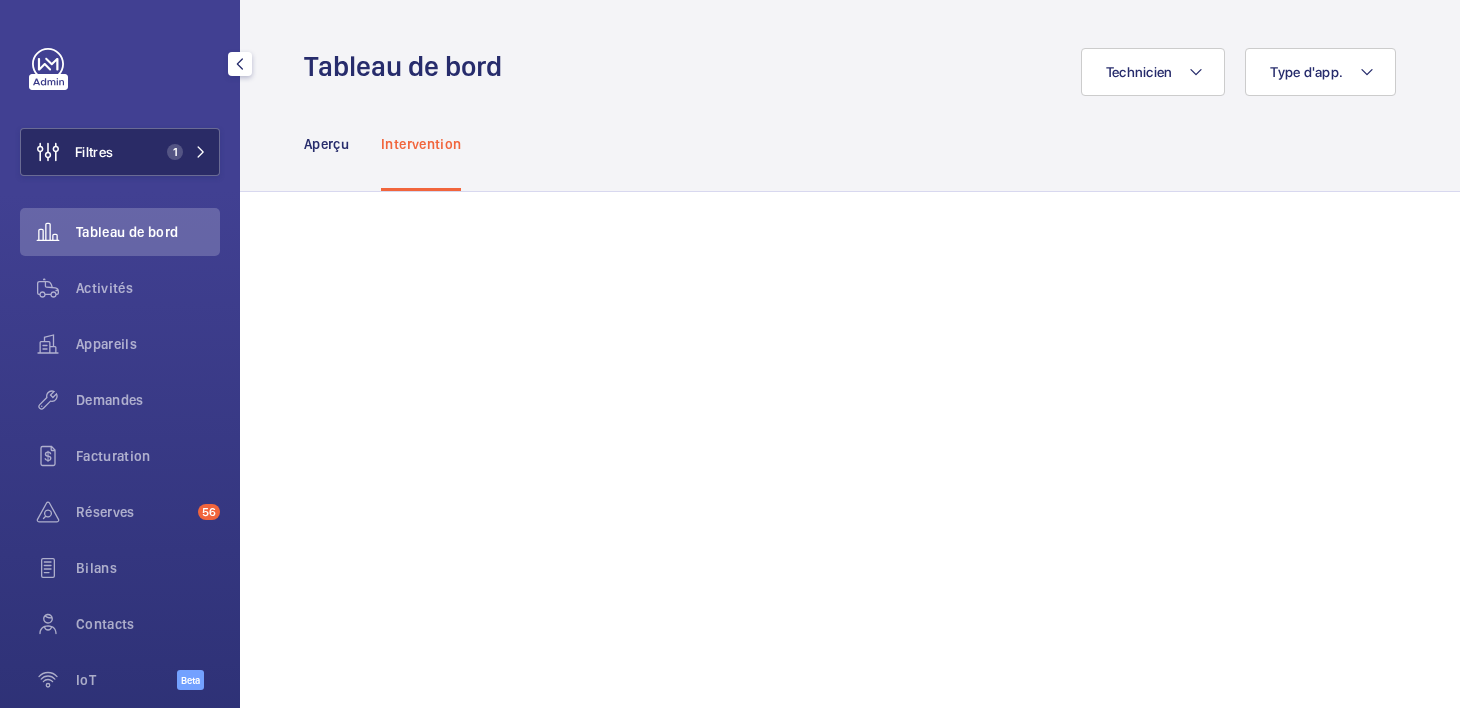 click on "1" 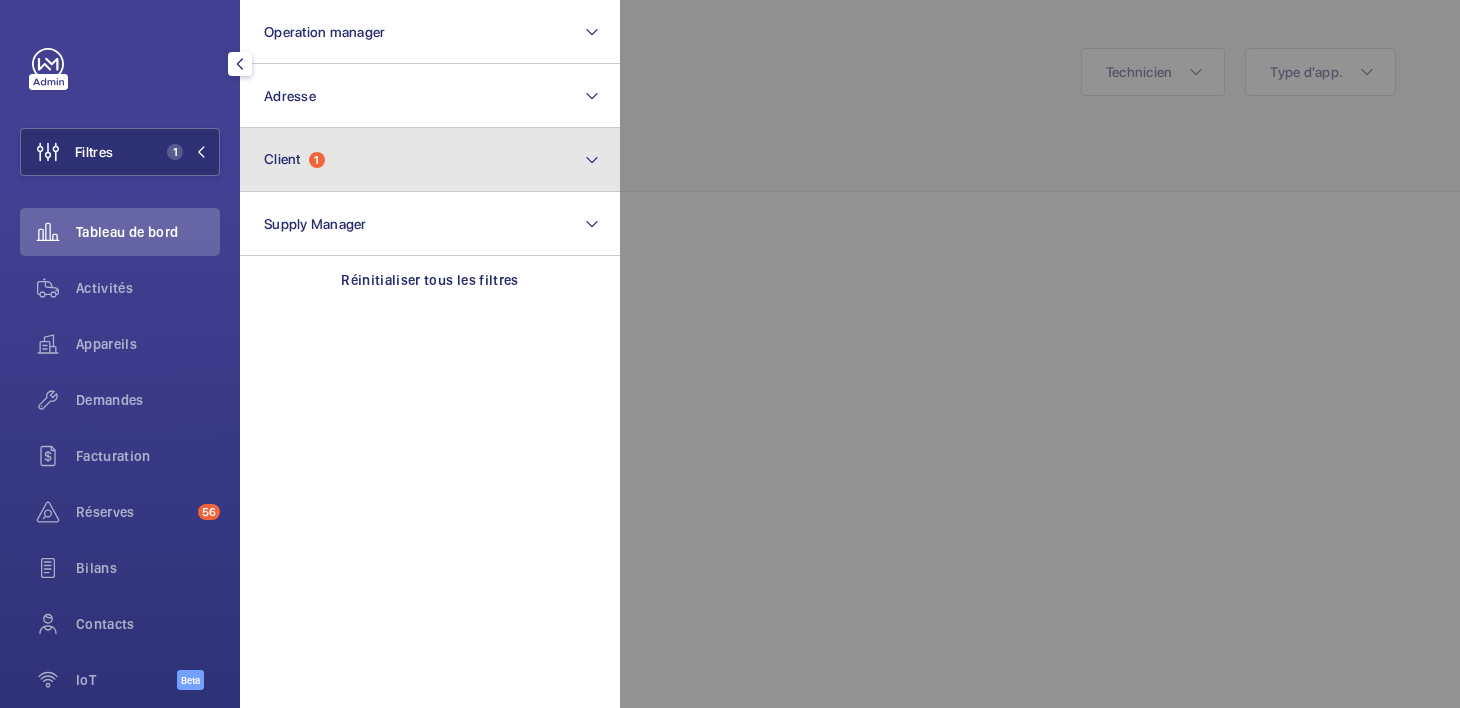 click on "Client  1" 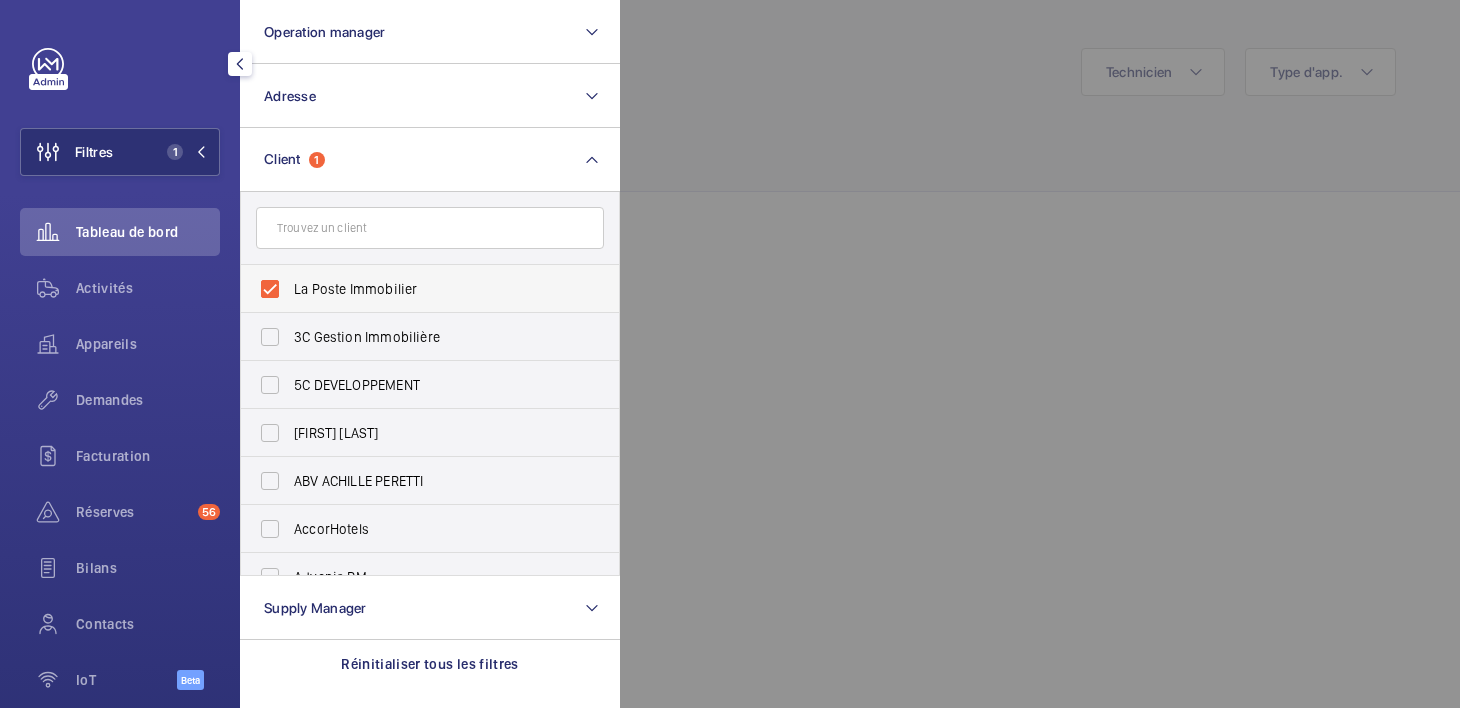 click on "La Poste Immobilier" at bounding box center (415, 289) 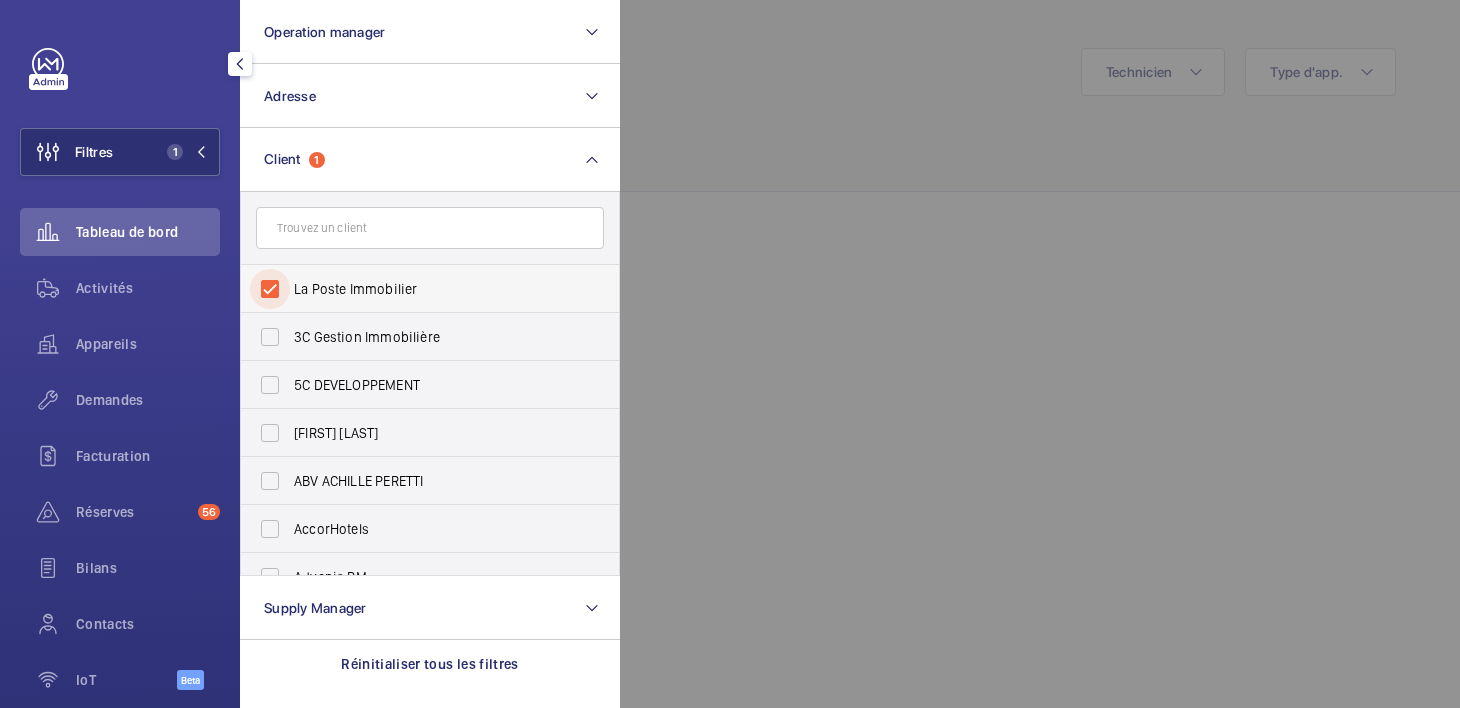 click on "La Poste Immobilier" at bounding box center (270, 289) 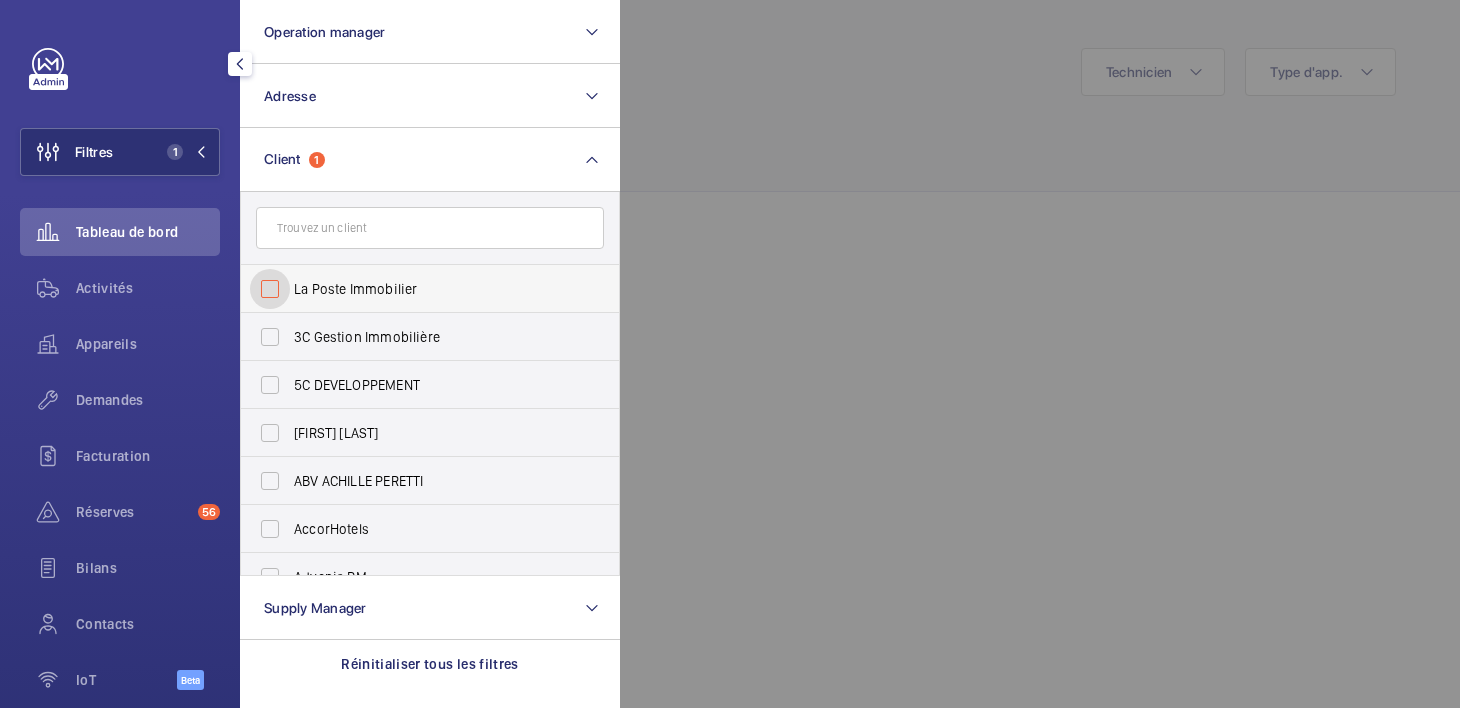 checkbox on "false" 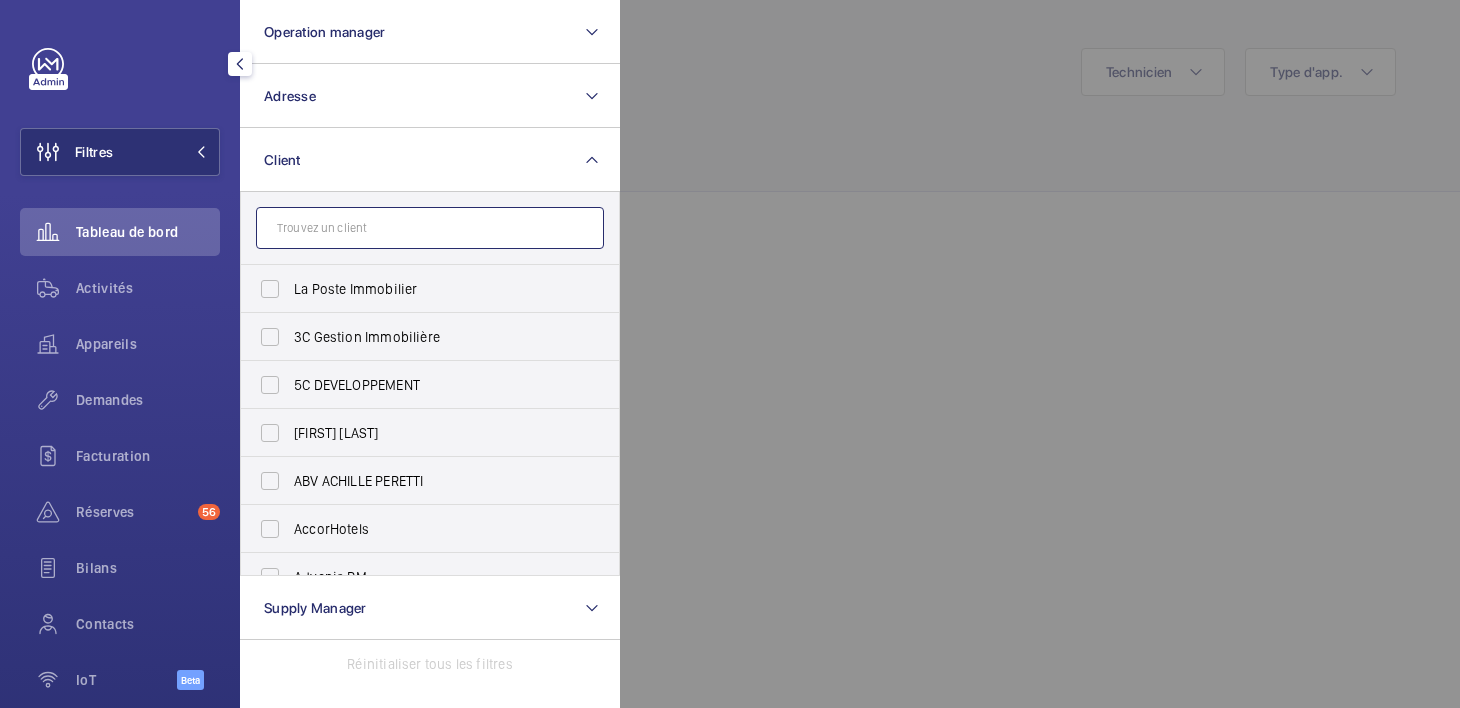 click 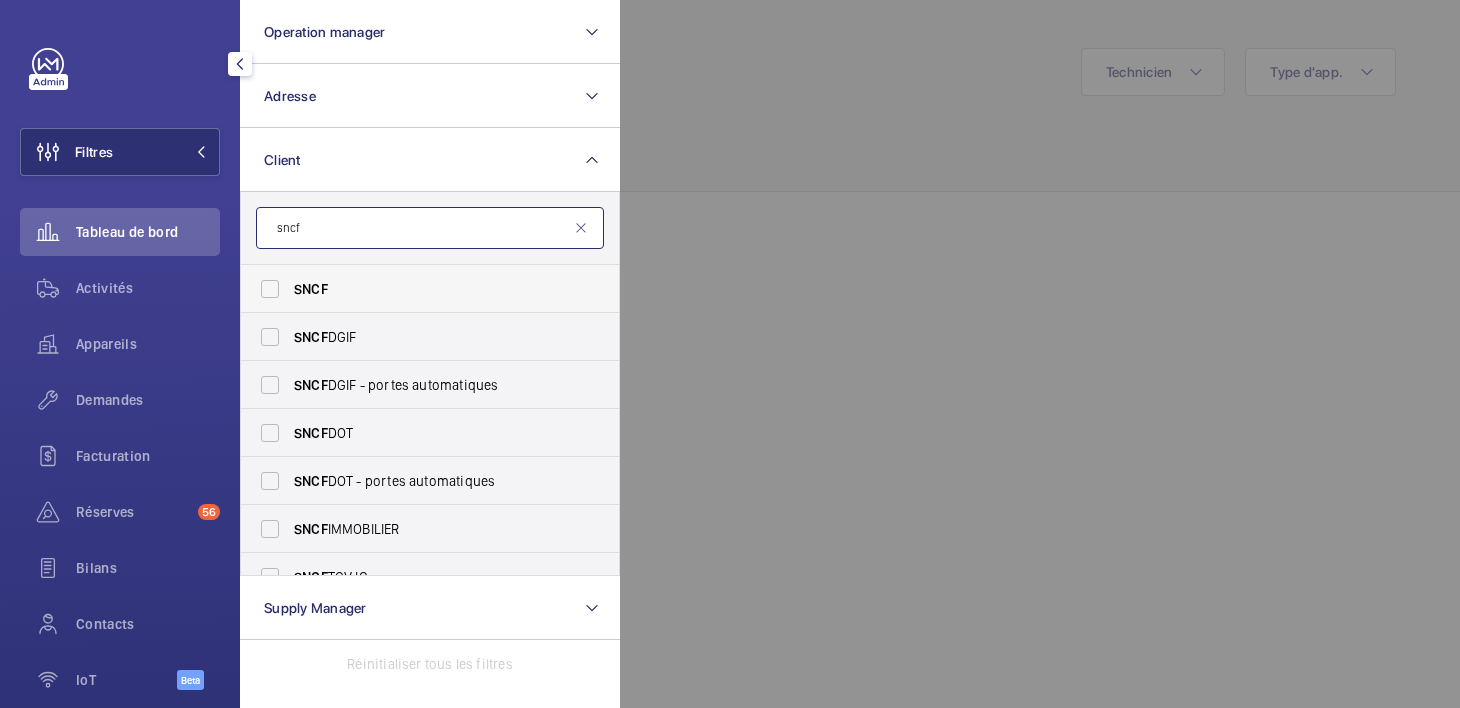 type on "sncf" 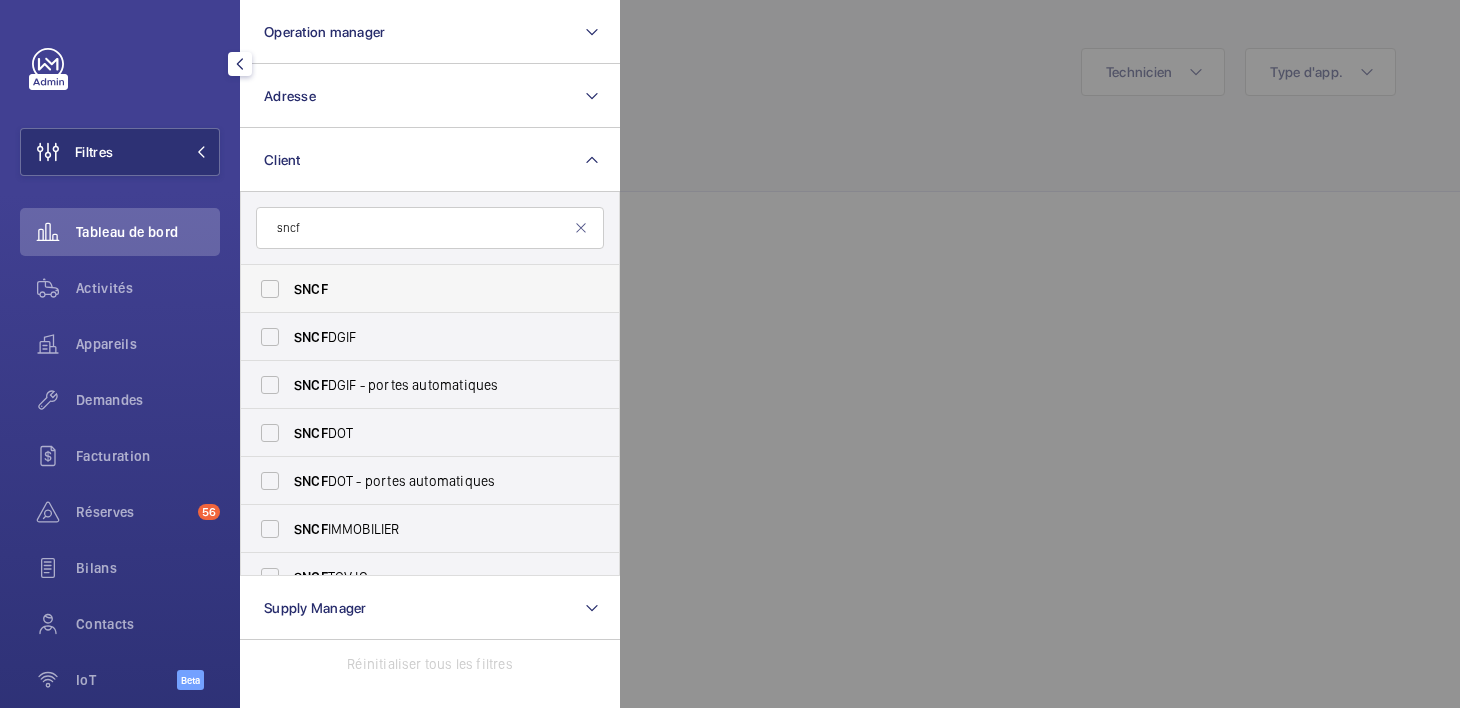 click on "SNCF" at bounding box center (415, 289) 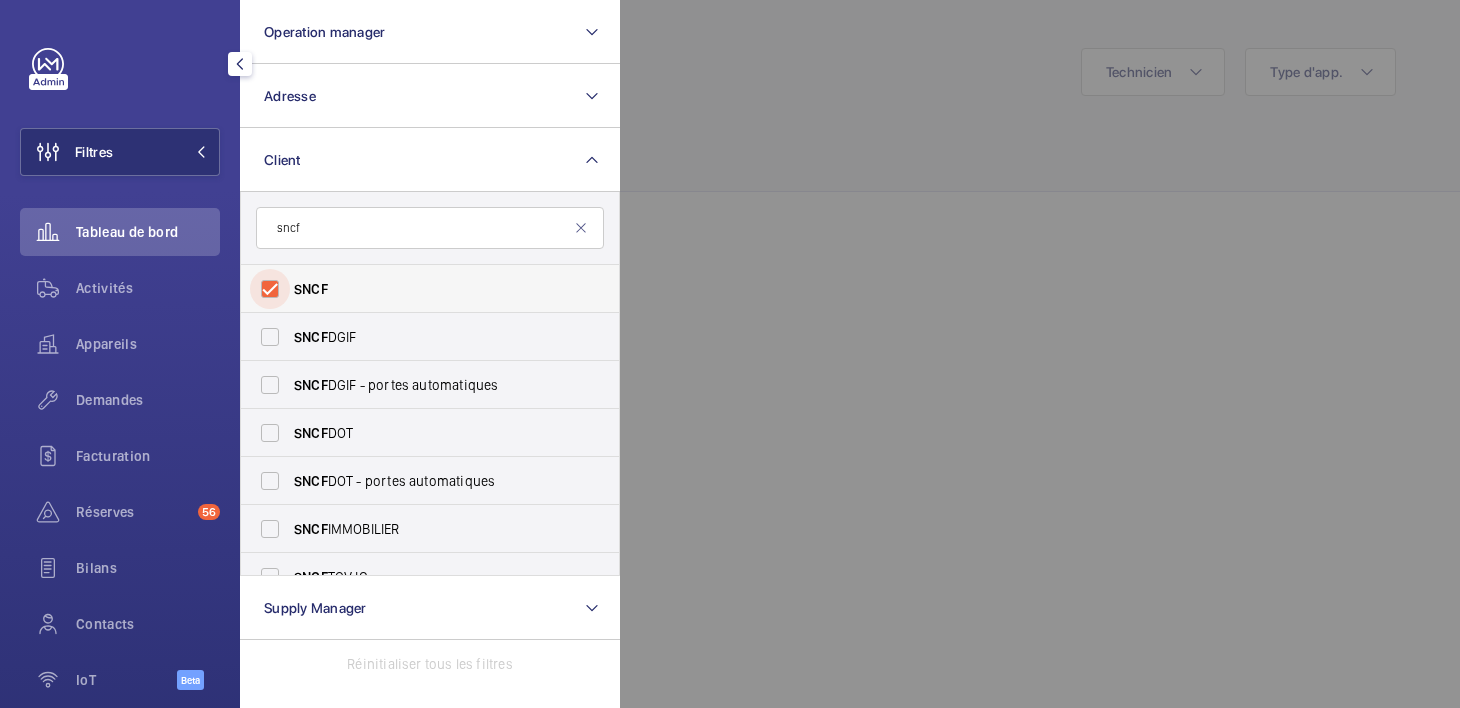 checkbox on "true" 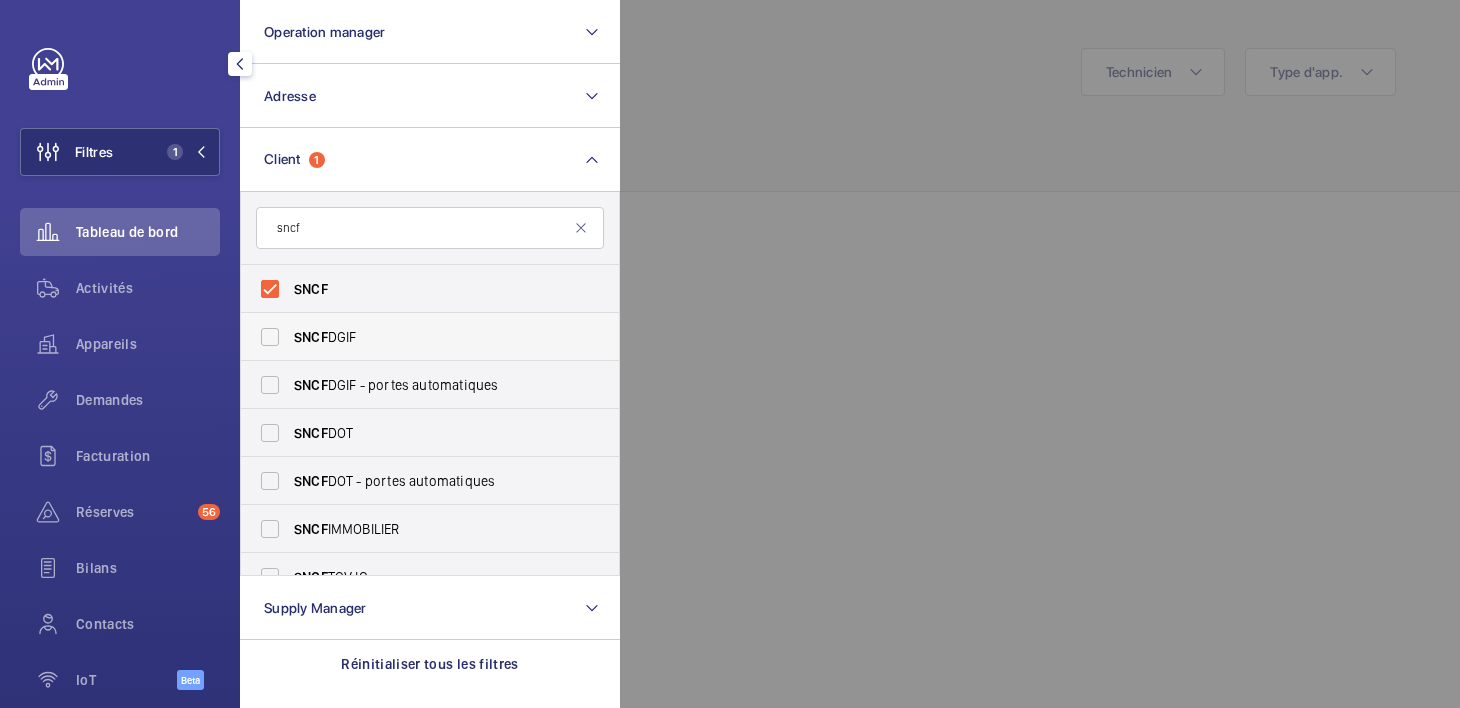 click on "SNCF DGIF" at bounding box center [415, 337] 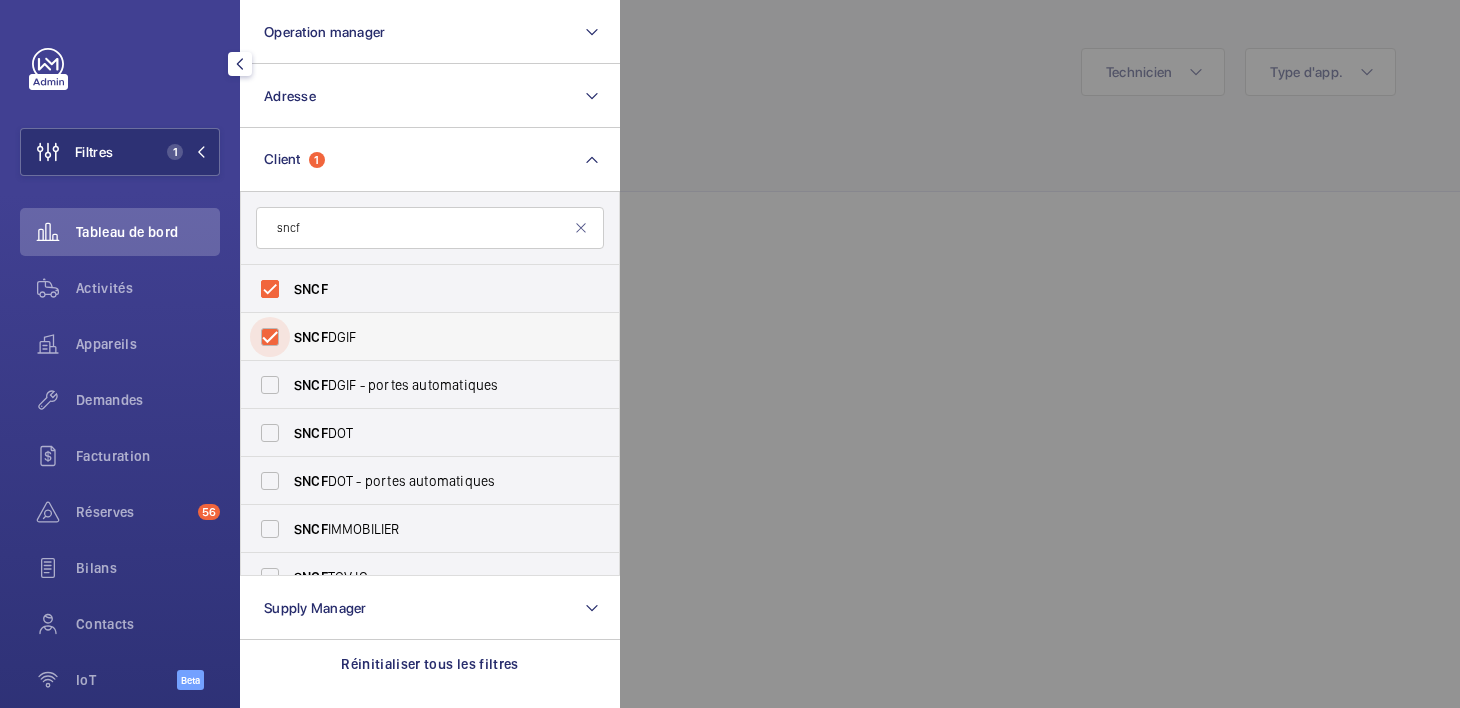 checkbox on "true" 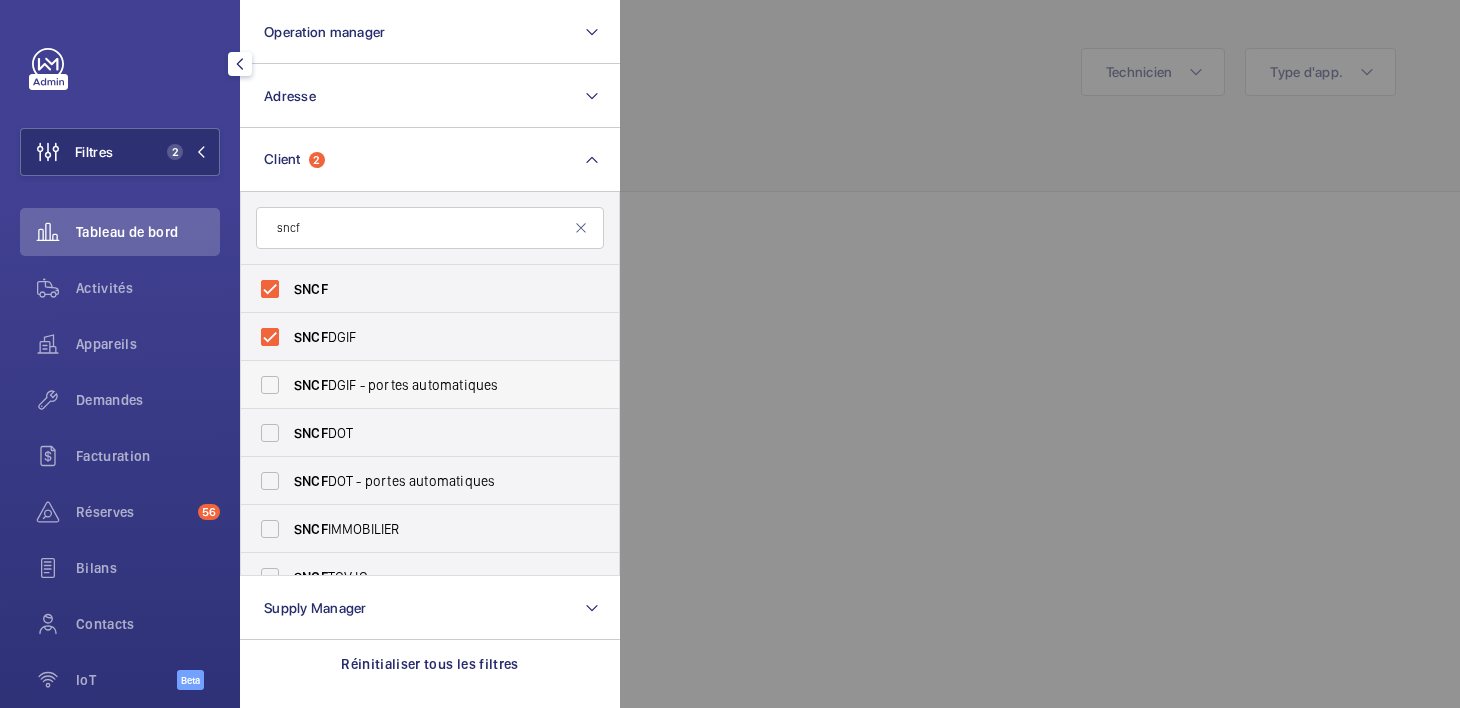click on "SNCF DGIF - portes automatiques" at bounding box center (415, 385) 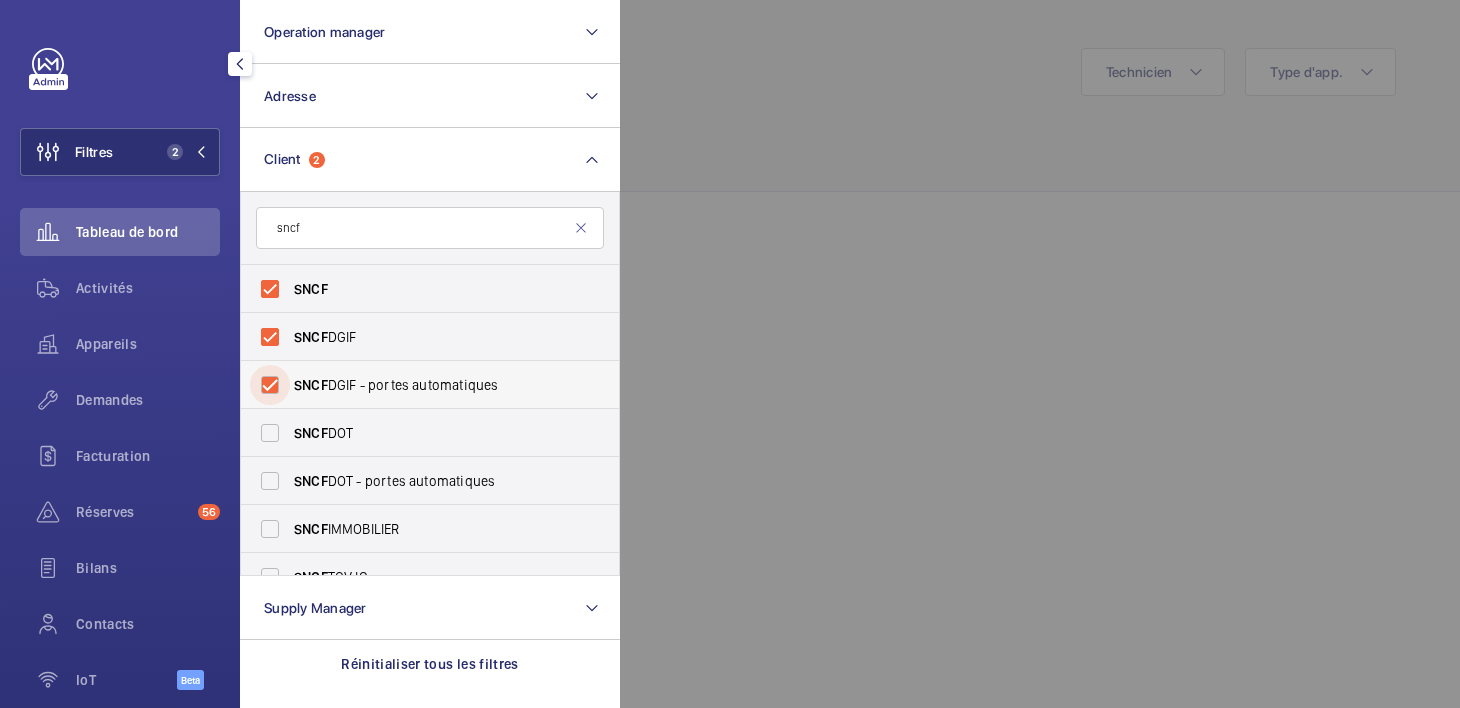 checkbox on "true" 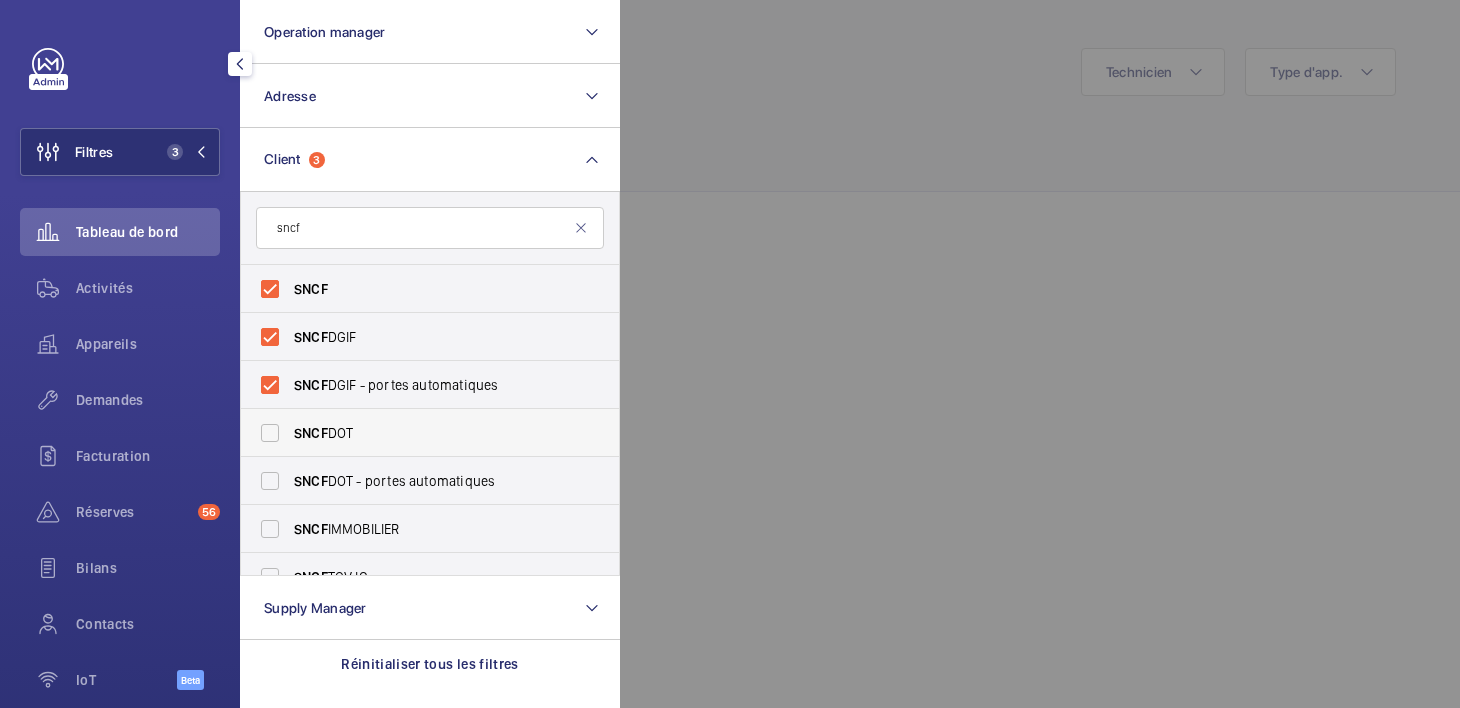 click on "SNCF DOT" at bounding box center (415, 433) 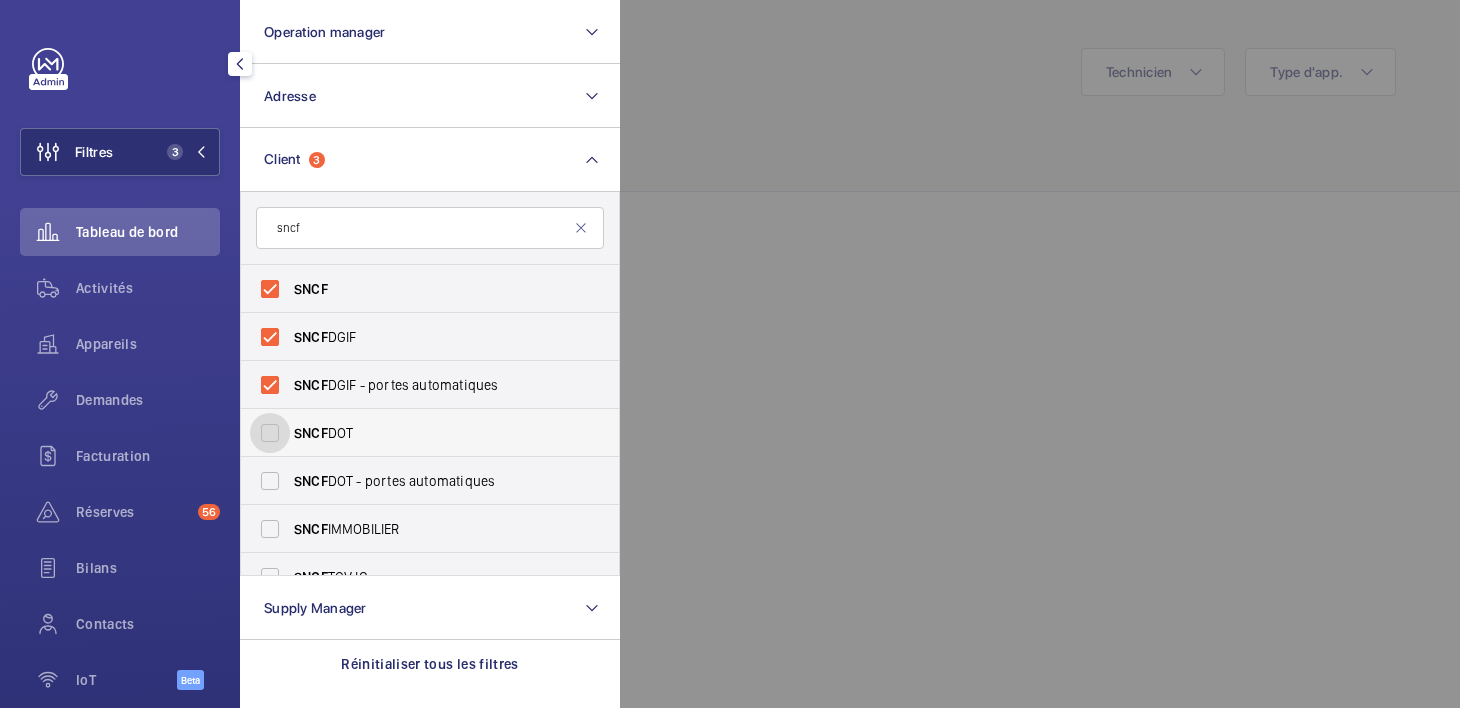 click on "SNCF DOT" at bounding box center (270, 433) 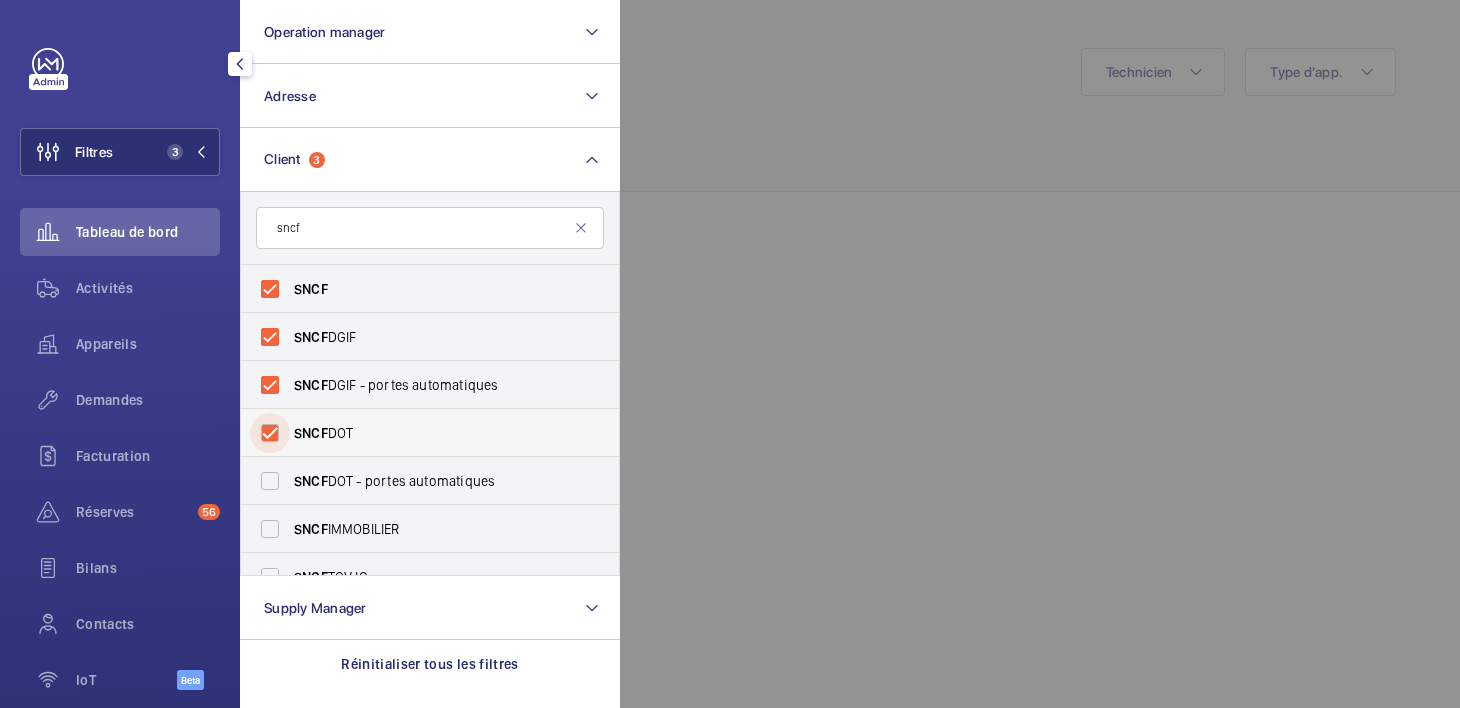 checkbox on "true" 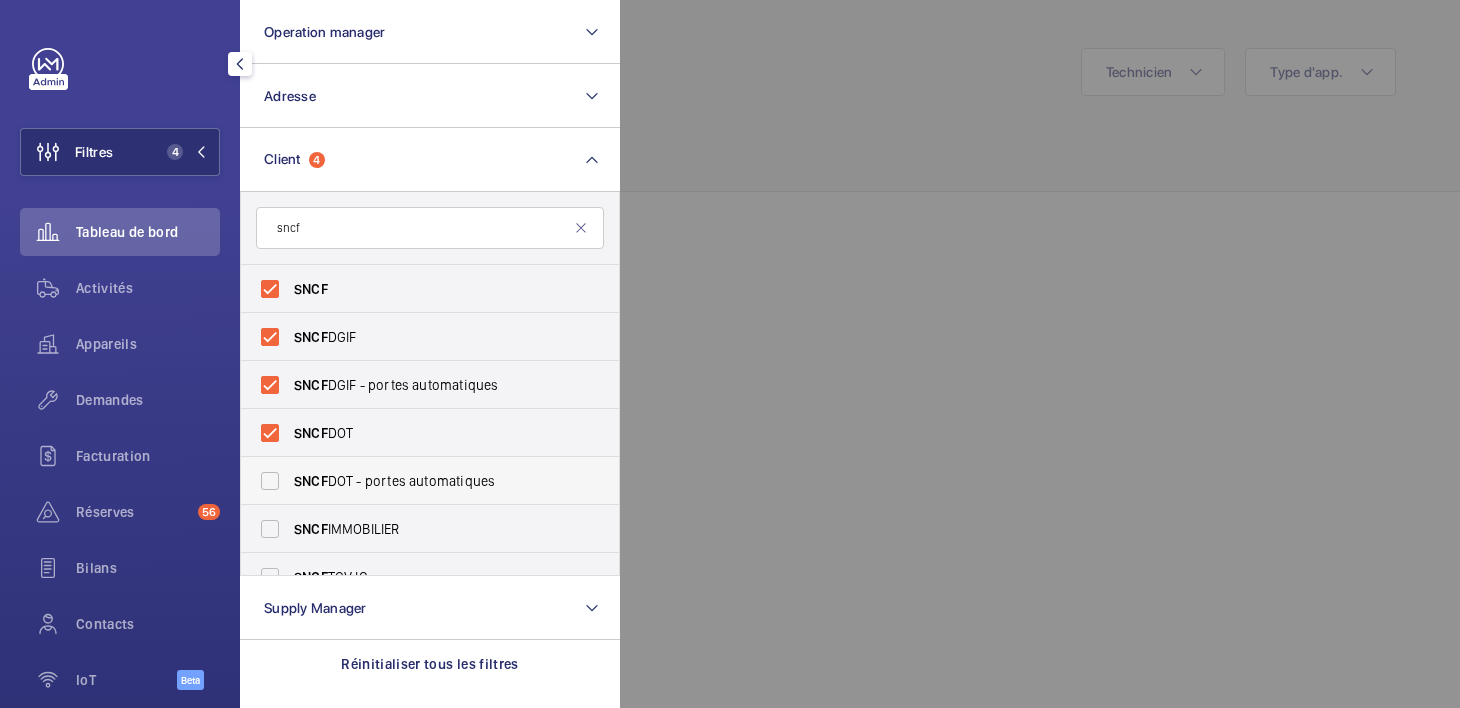 click on "SNCF DOT - portes automatiques" at bounding box center [415, 481] 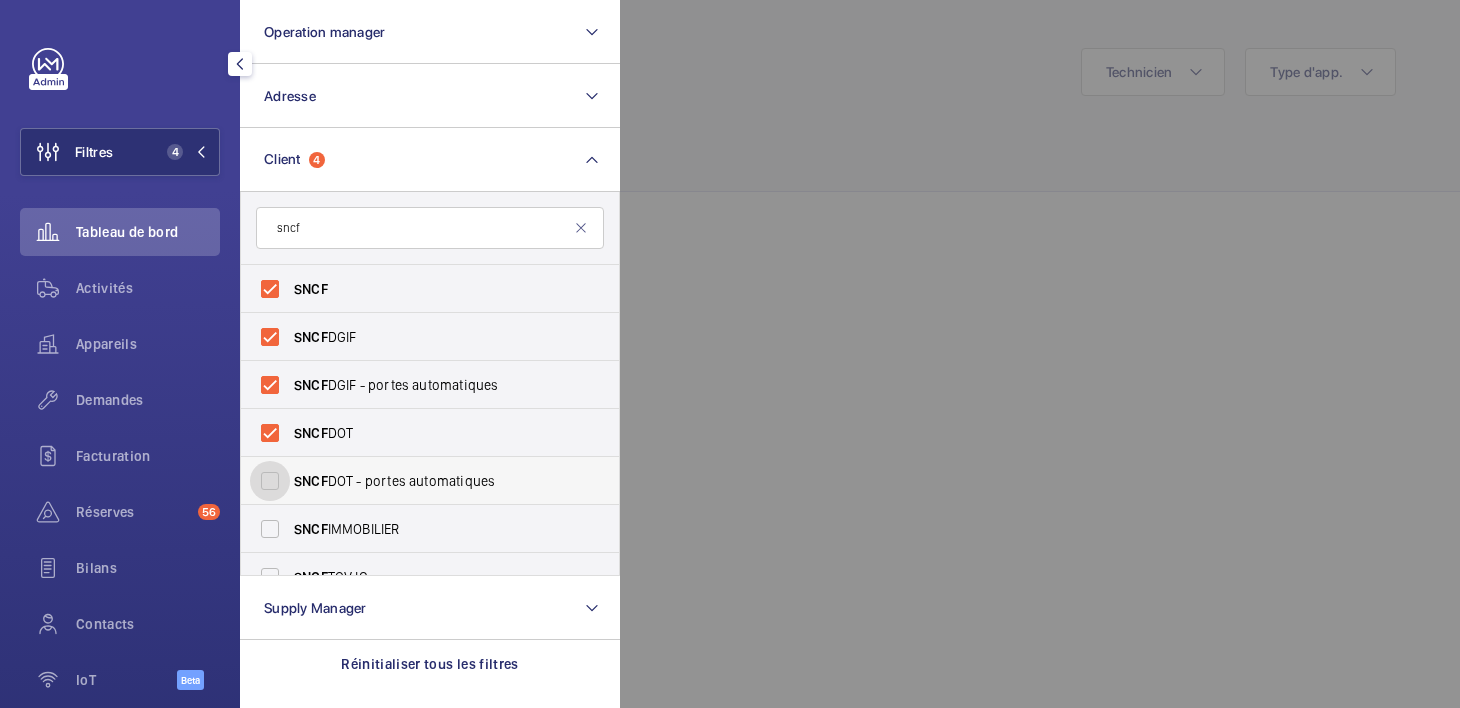 click on "SNCF DOT - portes automatiques" at bounding box center [270, 481] 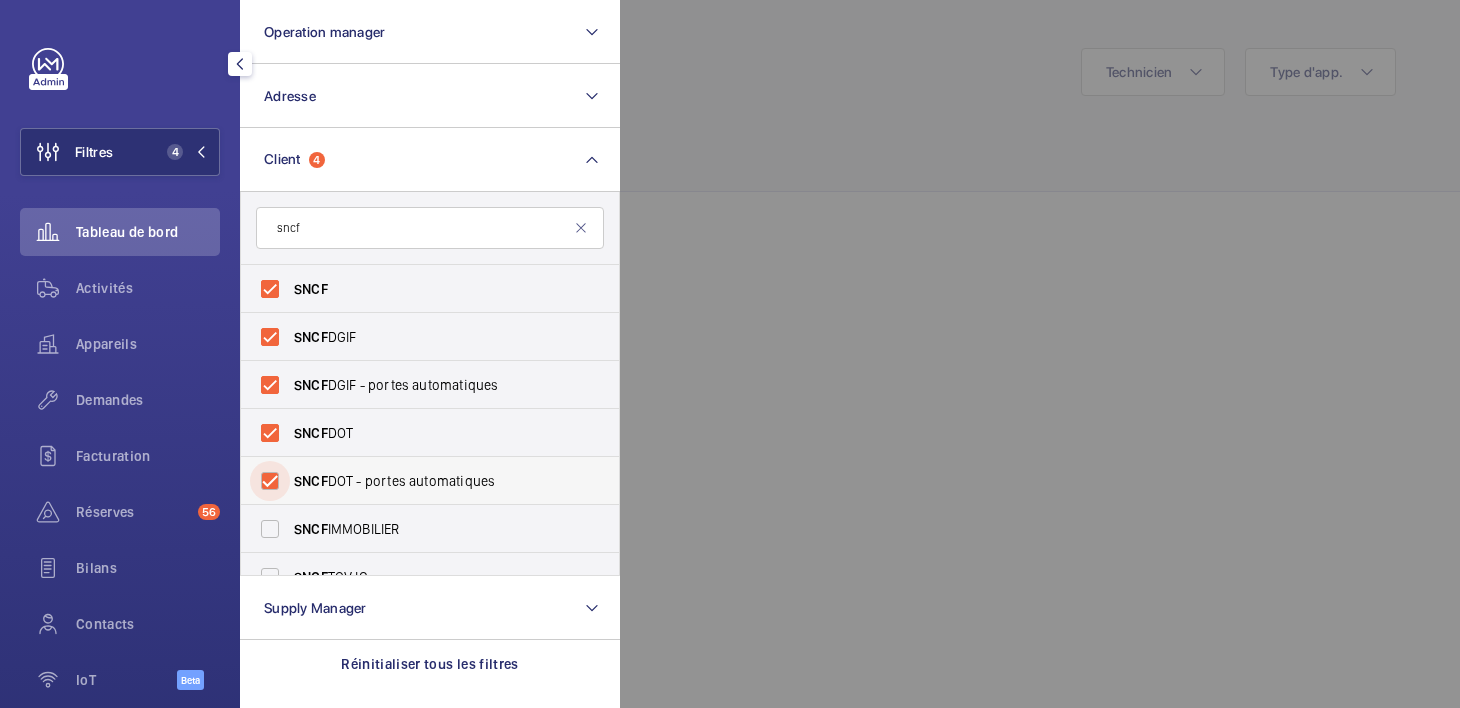 checkbox on "true" 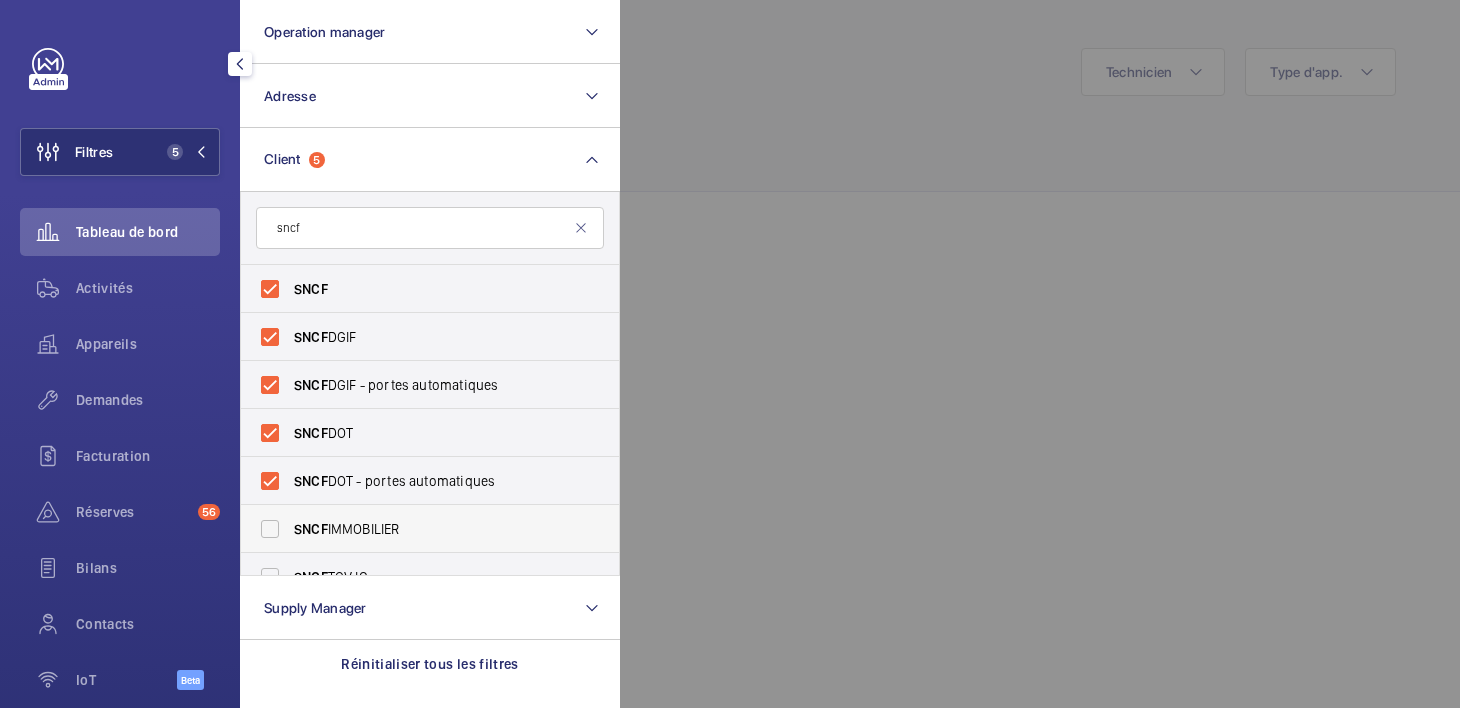 click on "SNCF IMMOBILIER" at bounding box center [415, 529] 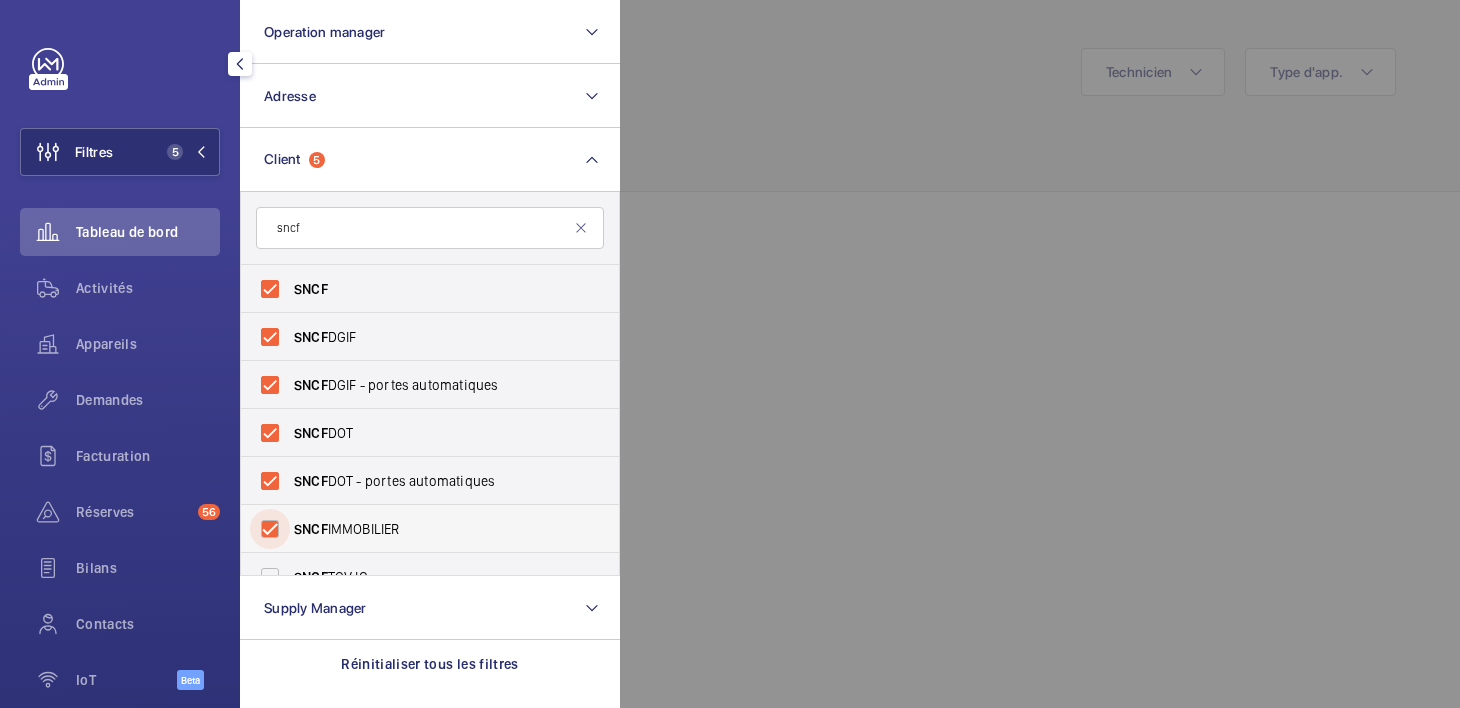checkbox on "true" 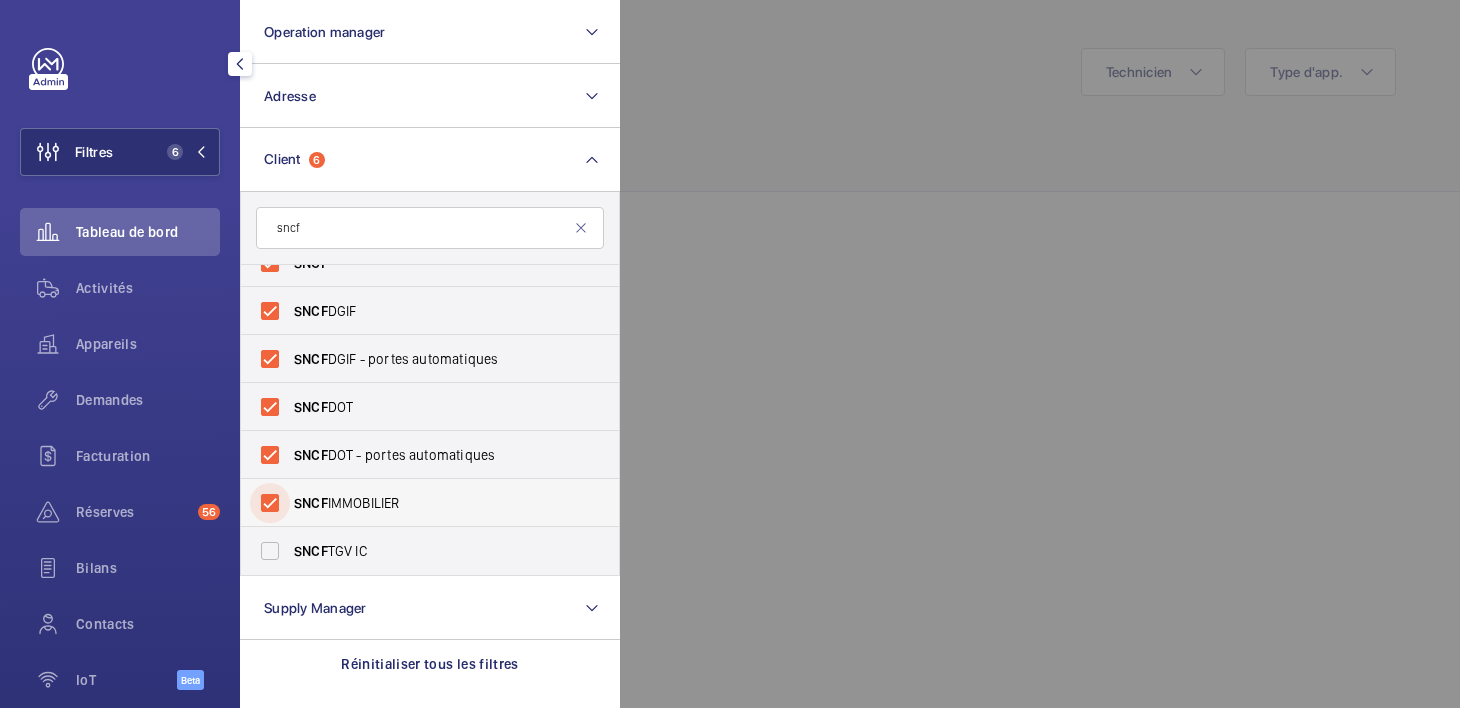 scroll, scrollTop: 26, scrollLeft: 0, axis: vertical 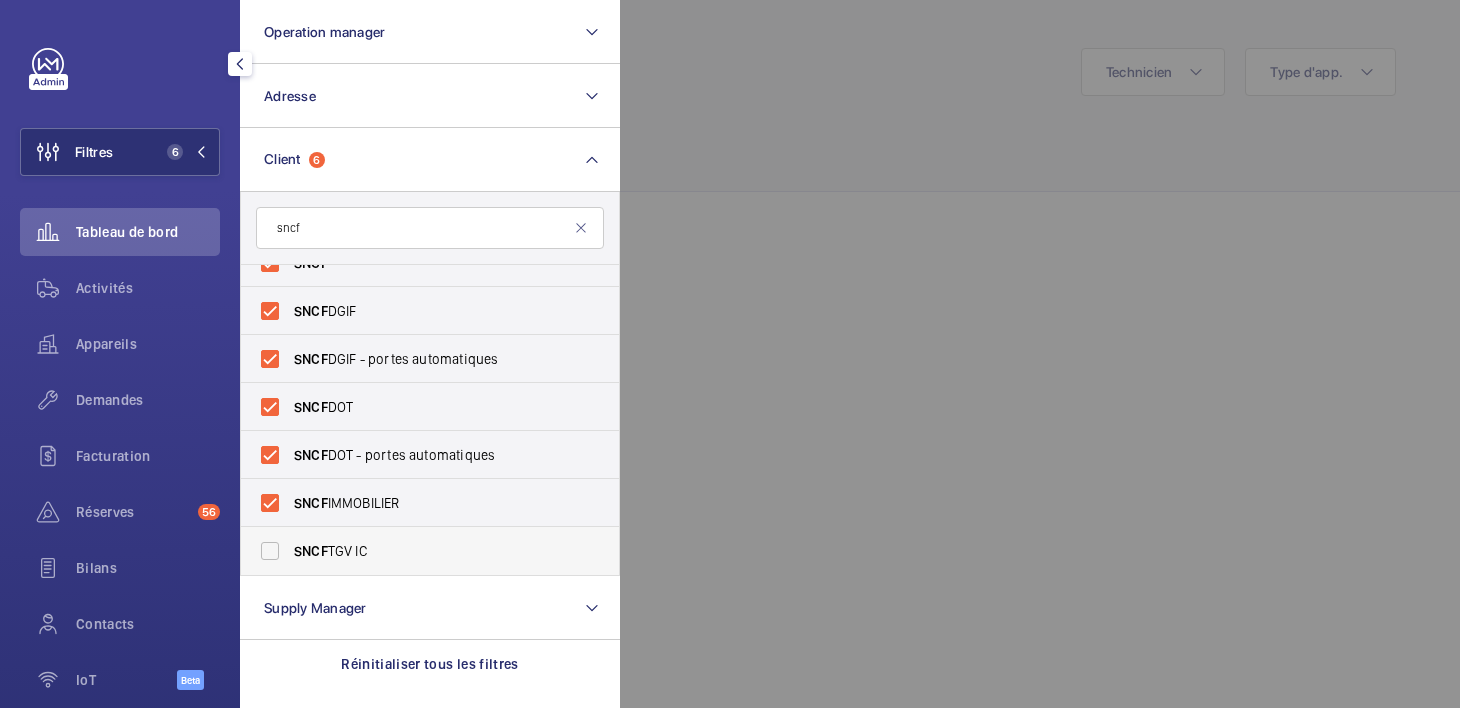 click on "SNCF TGV IC" at bounding box center (415, 551) 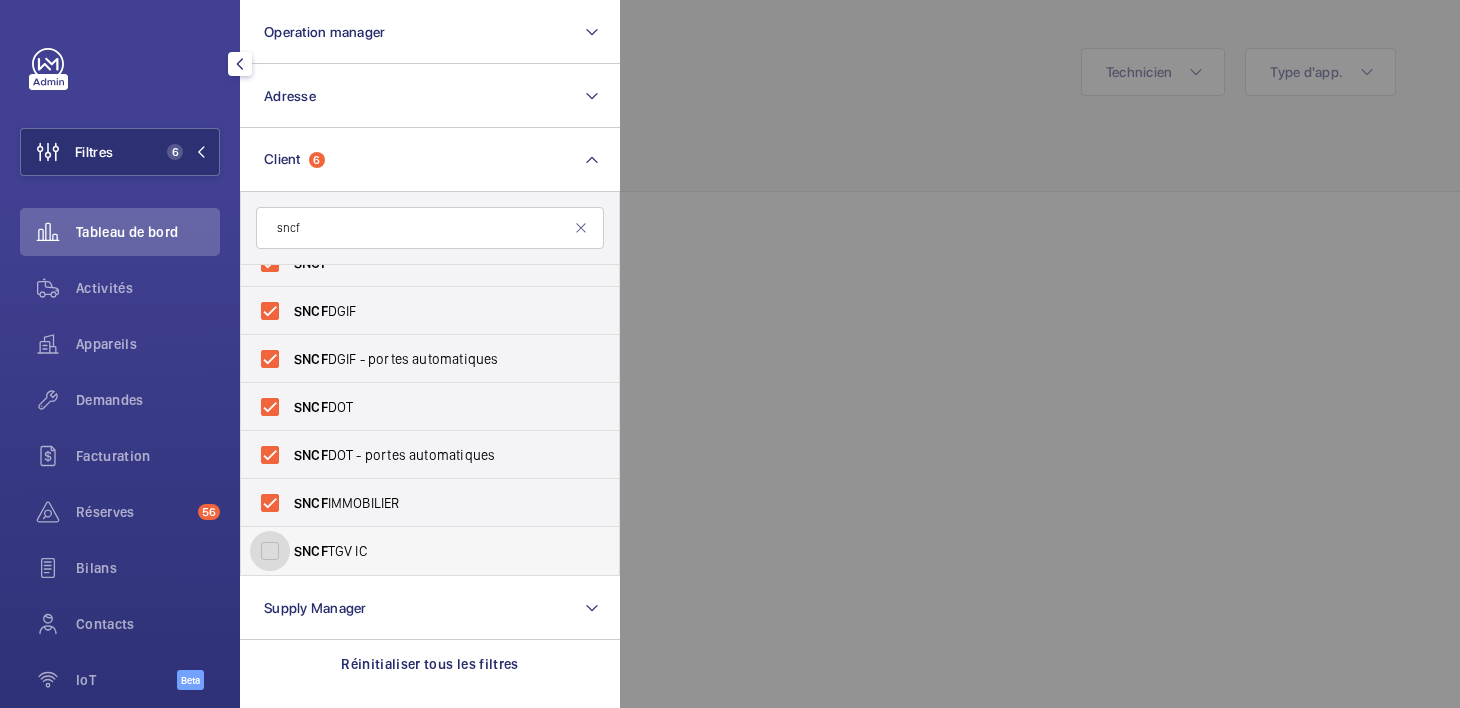 click on "SNCF TGV IC" at bounding box center [270, 551] 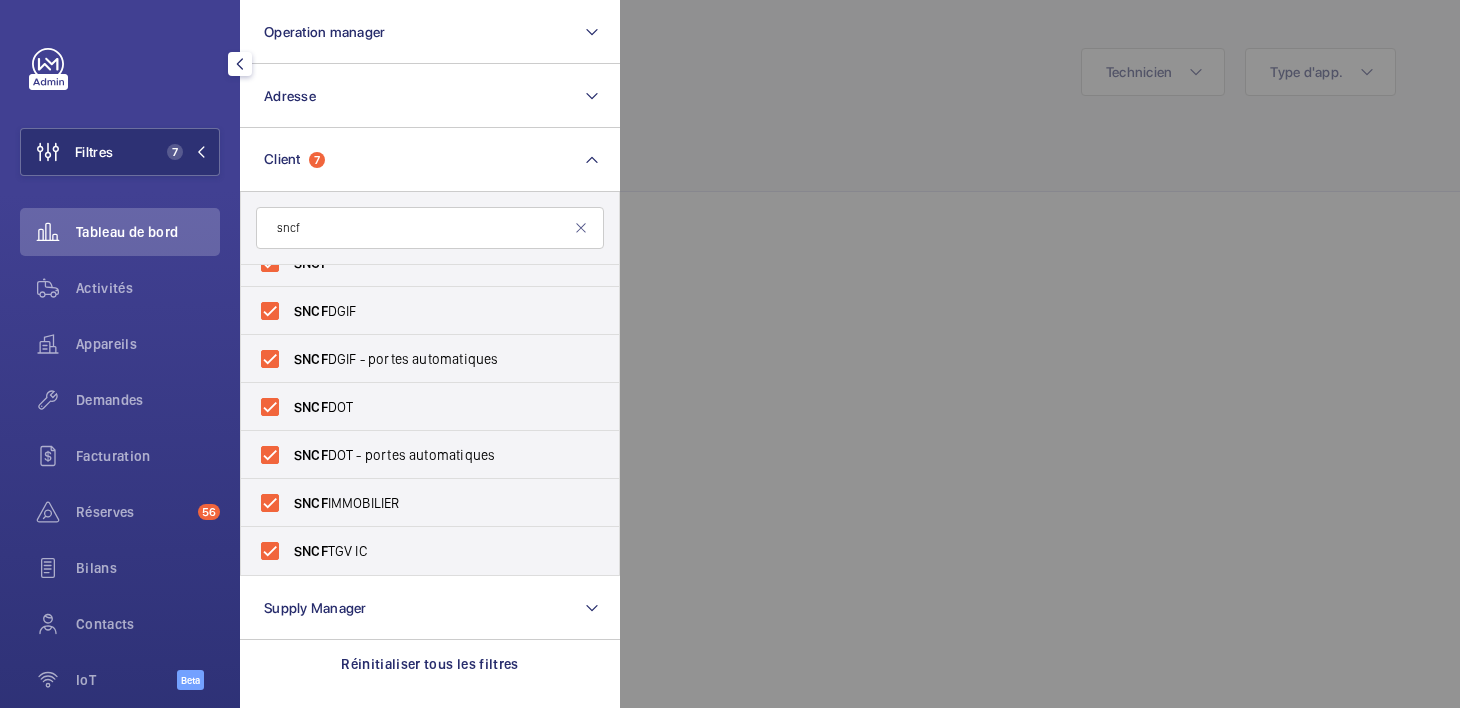 click 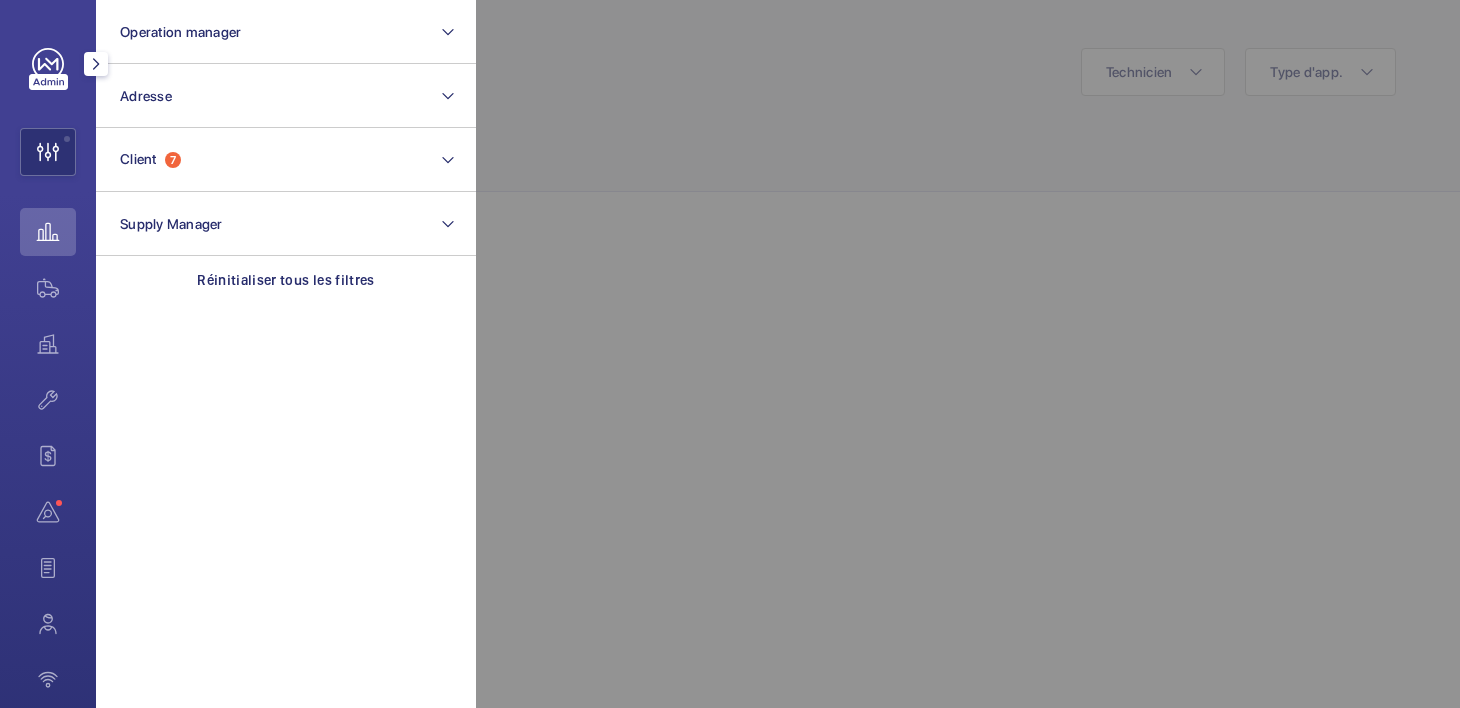 click 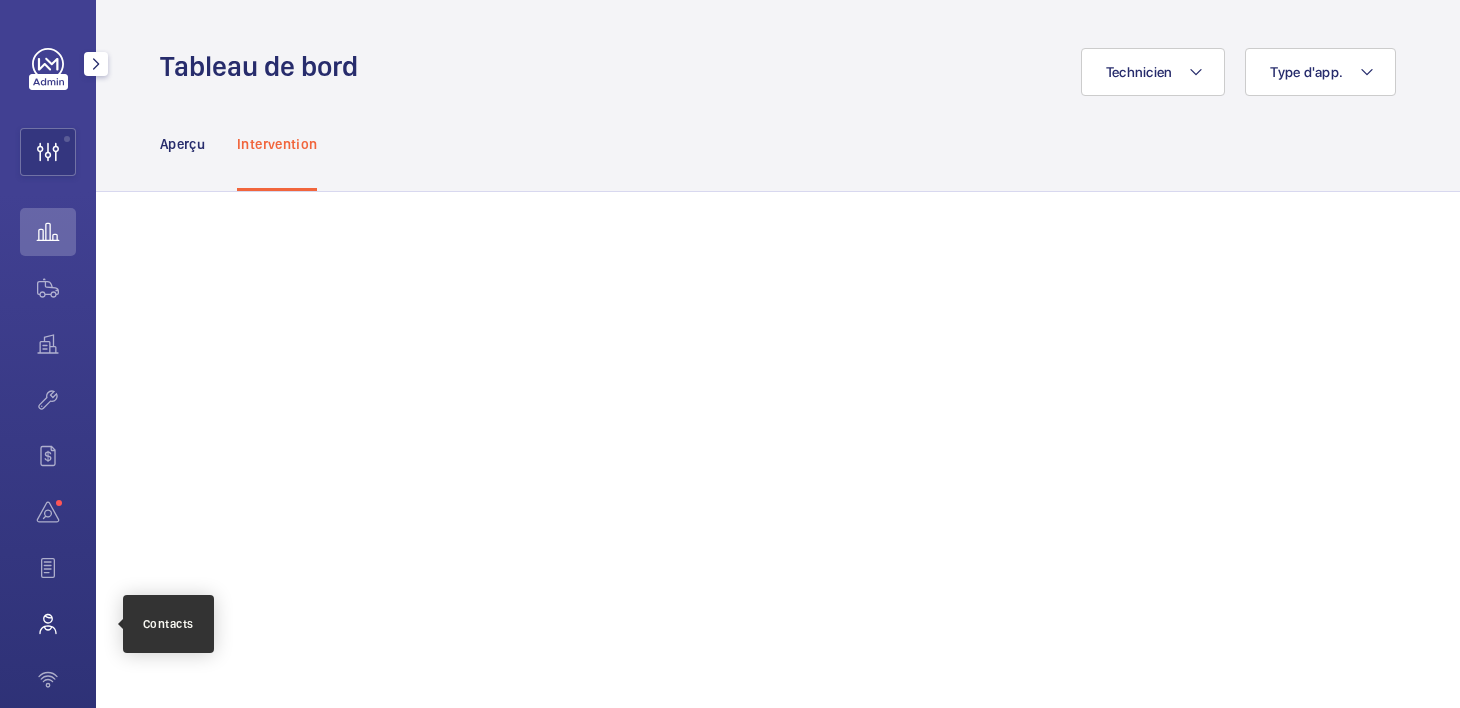 click 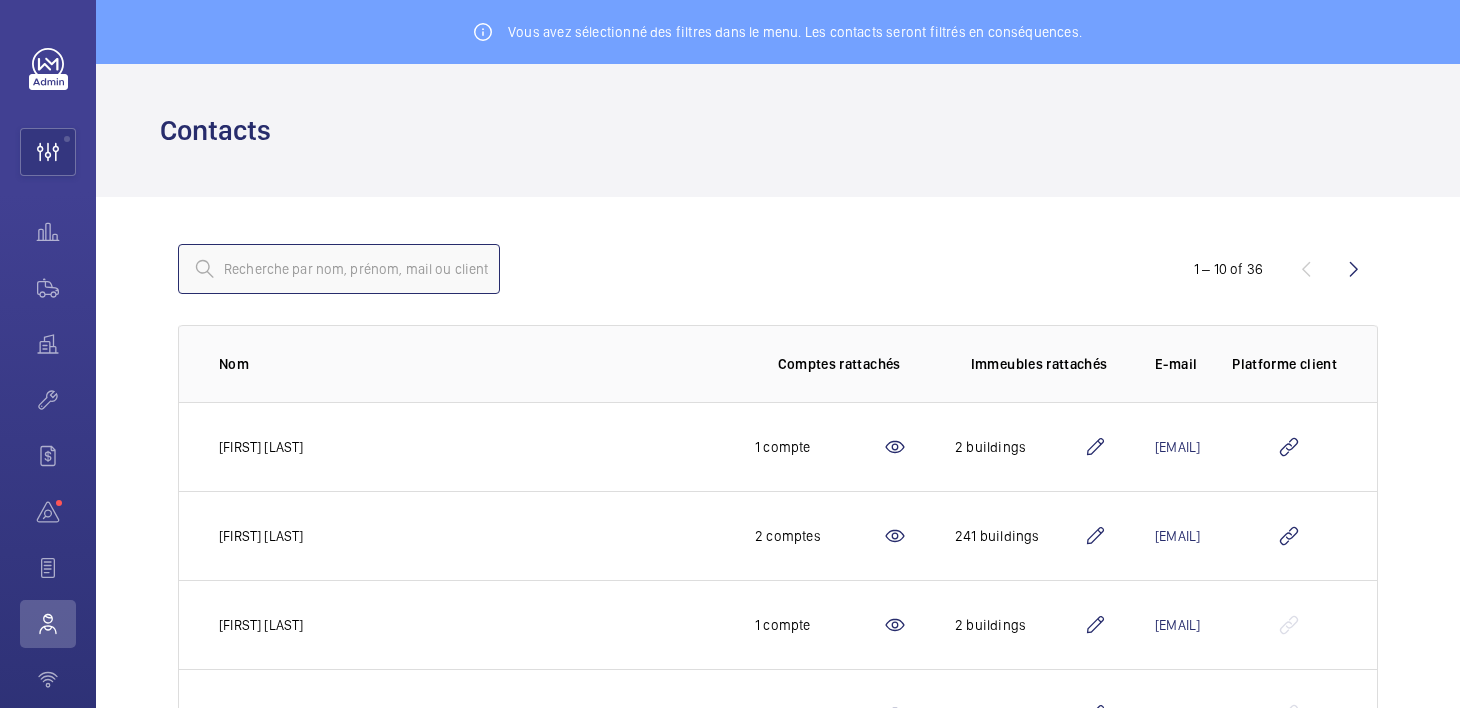 click 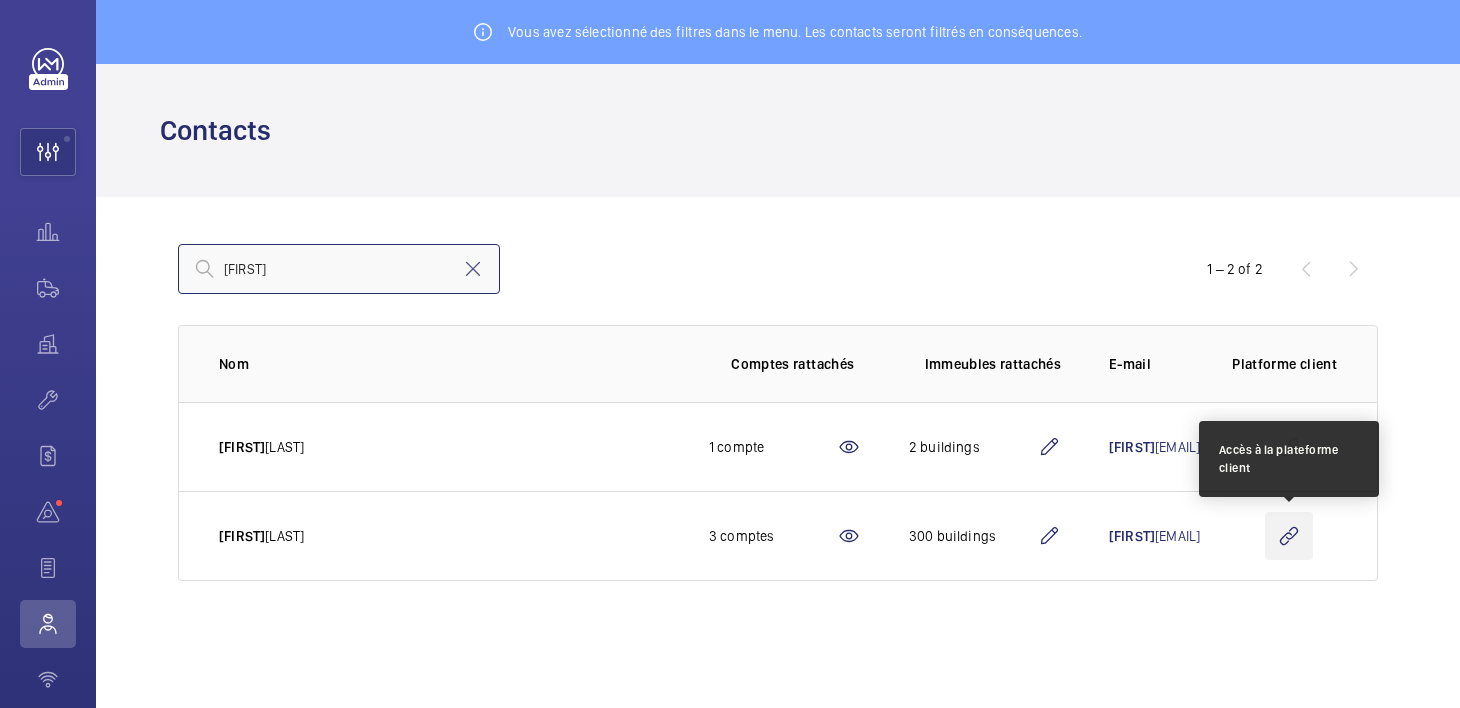 type on "[FIRST]" 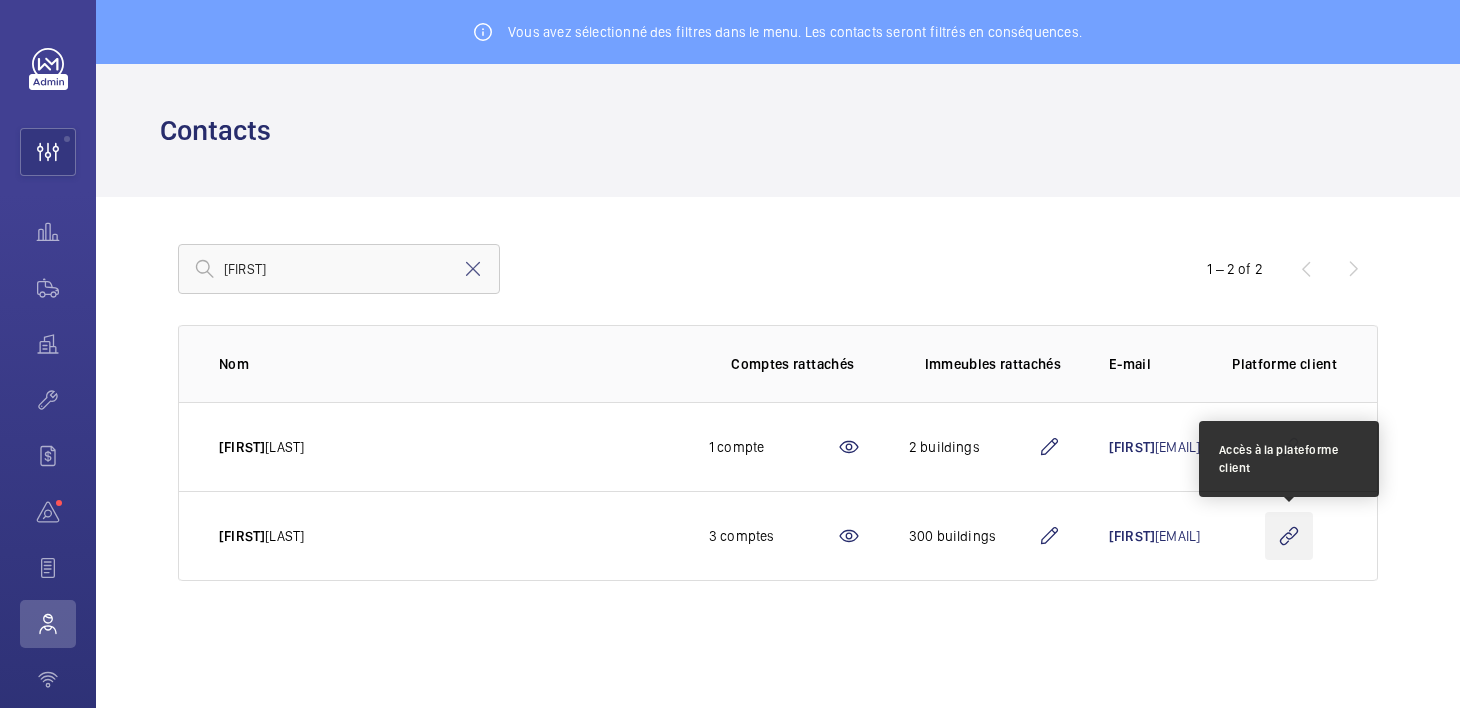 click 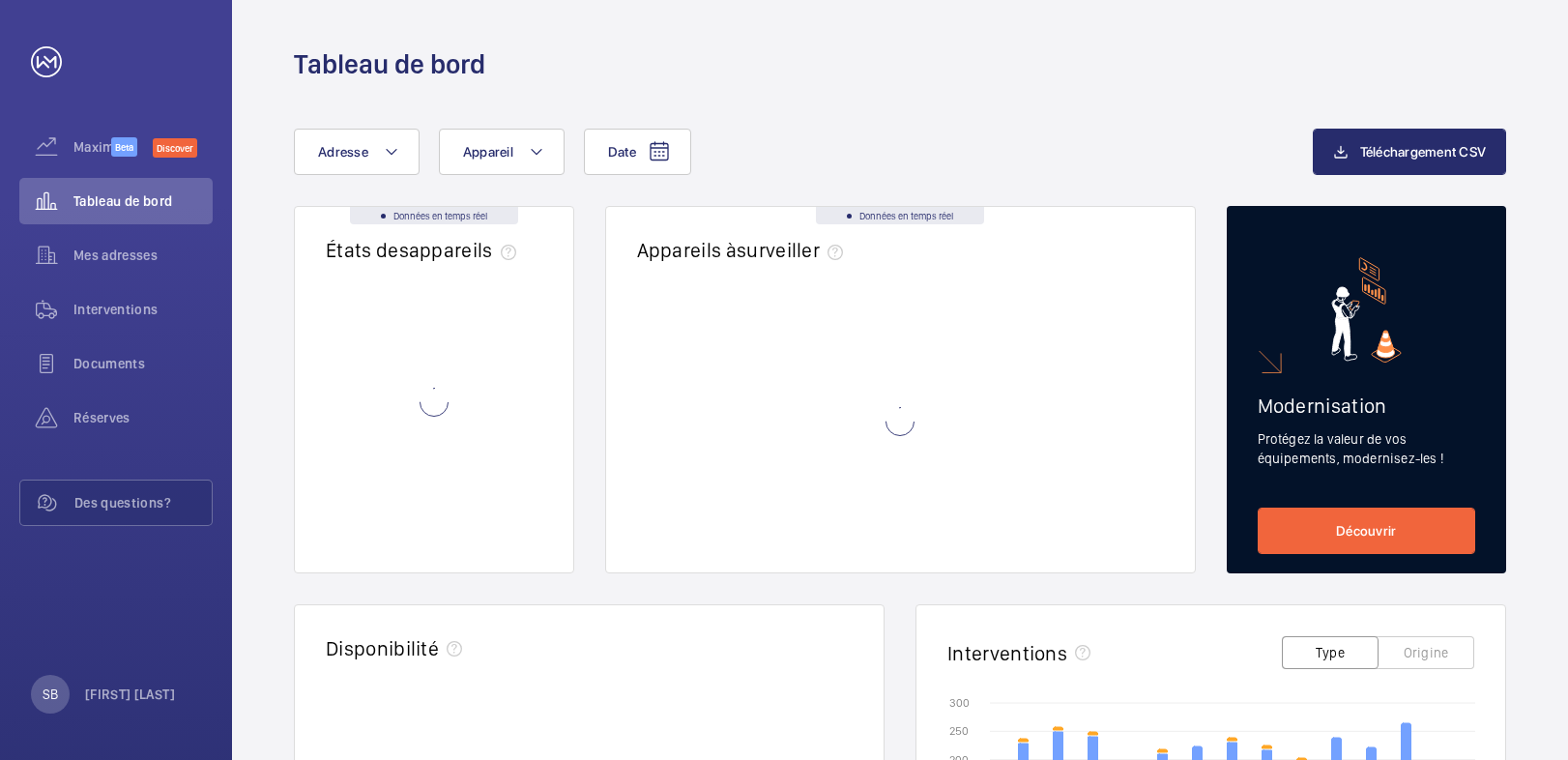 scroll, scrollTop: 0, scrollLeft: 0, axis: both 